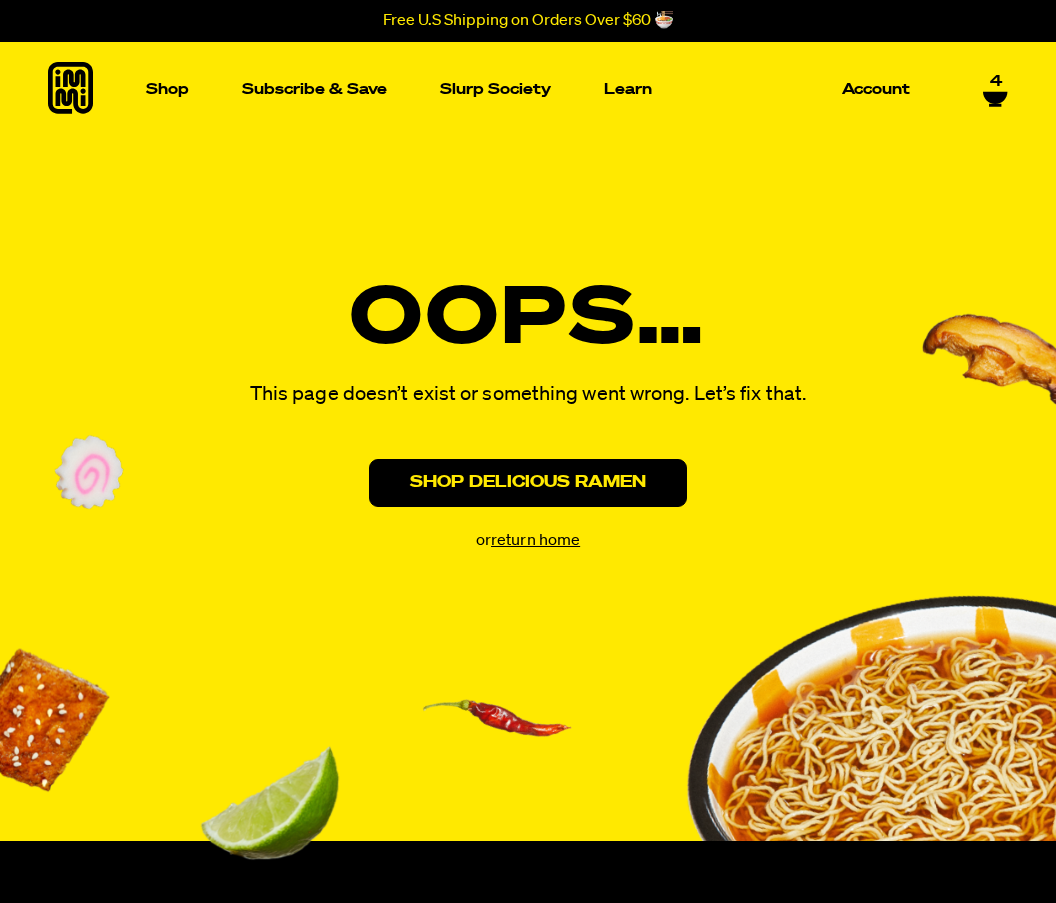 scroll, scrollTop: 0, scrollLeft: 0, axis: both 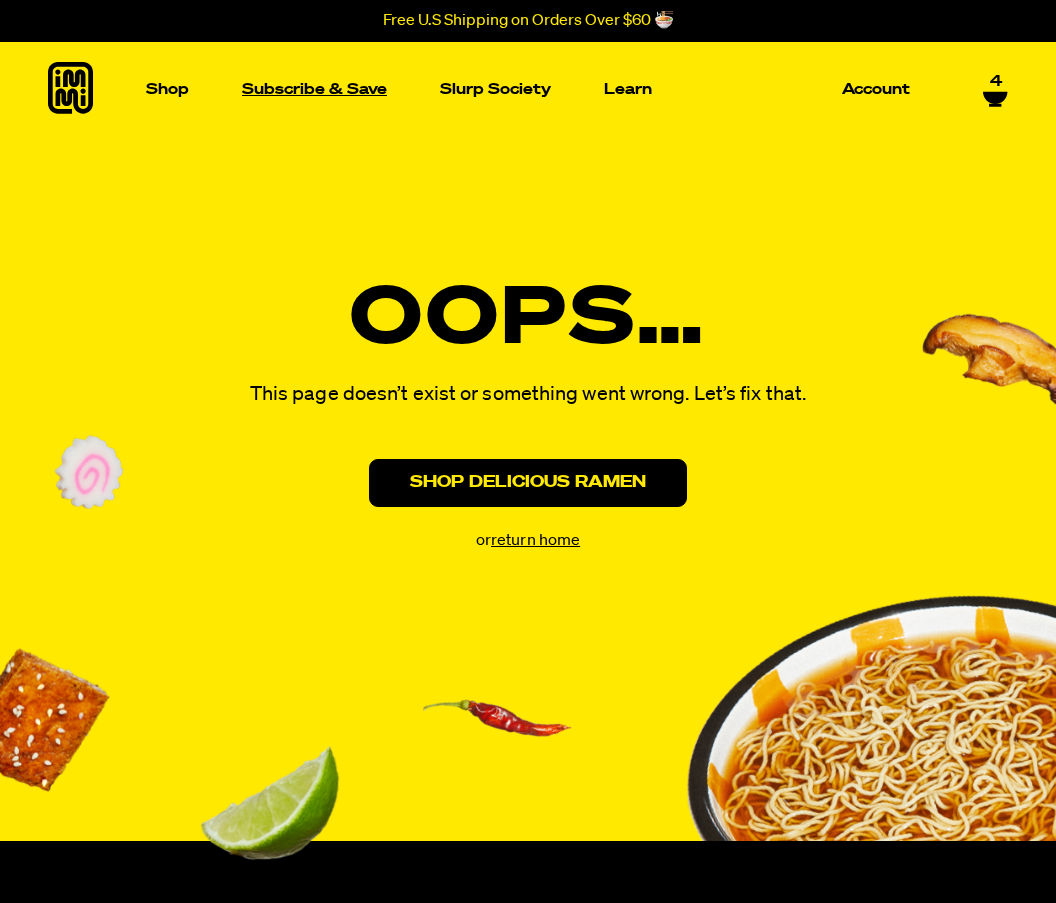 click on "Subscribe & Save" at bounding box center [314, 89] 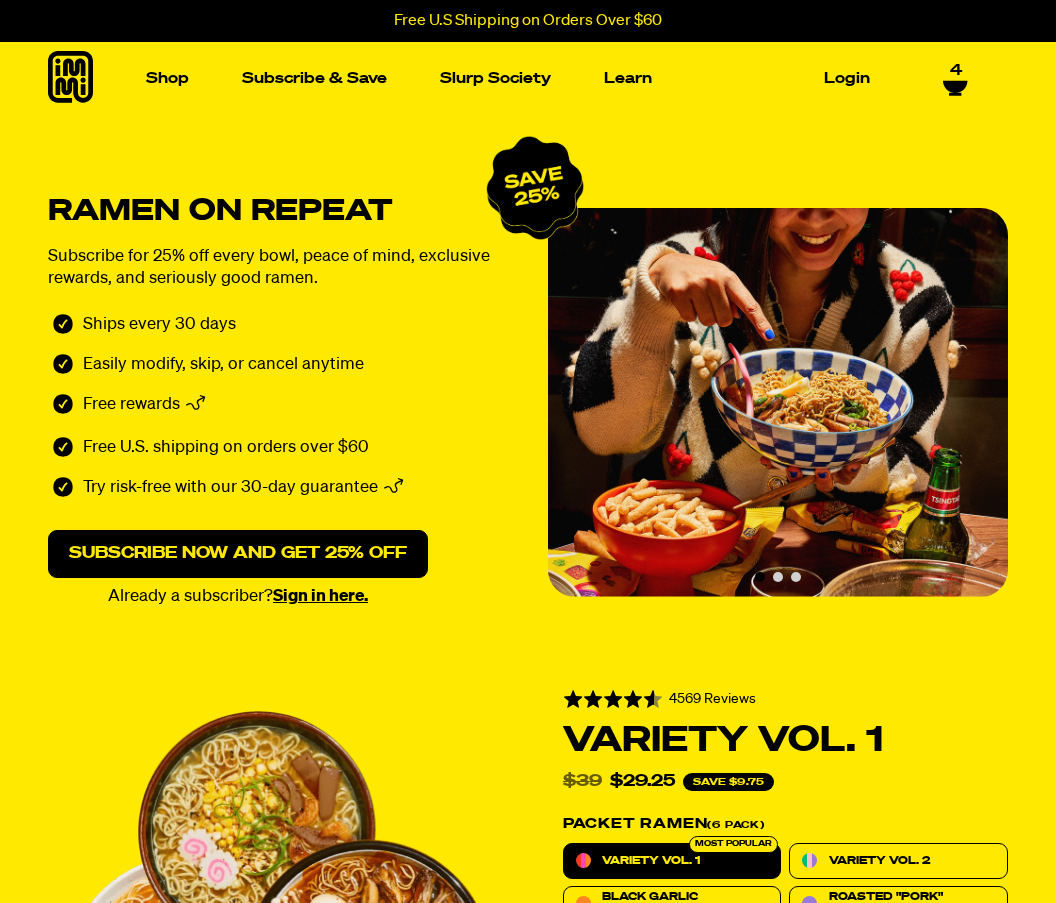 scroll, scrollTop: 0, scrollLeft: 0, axis: both 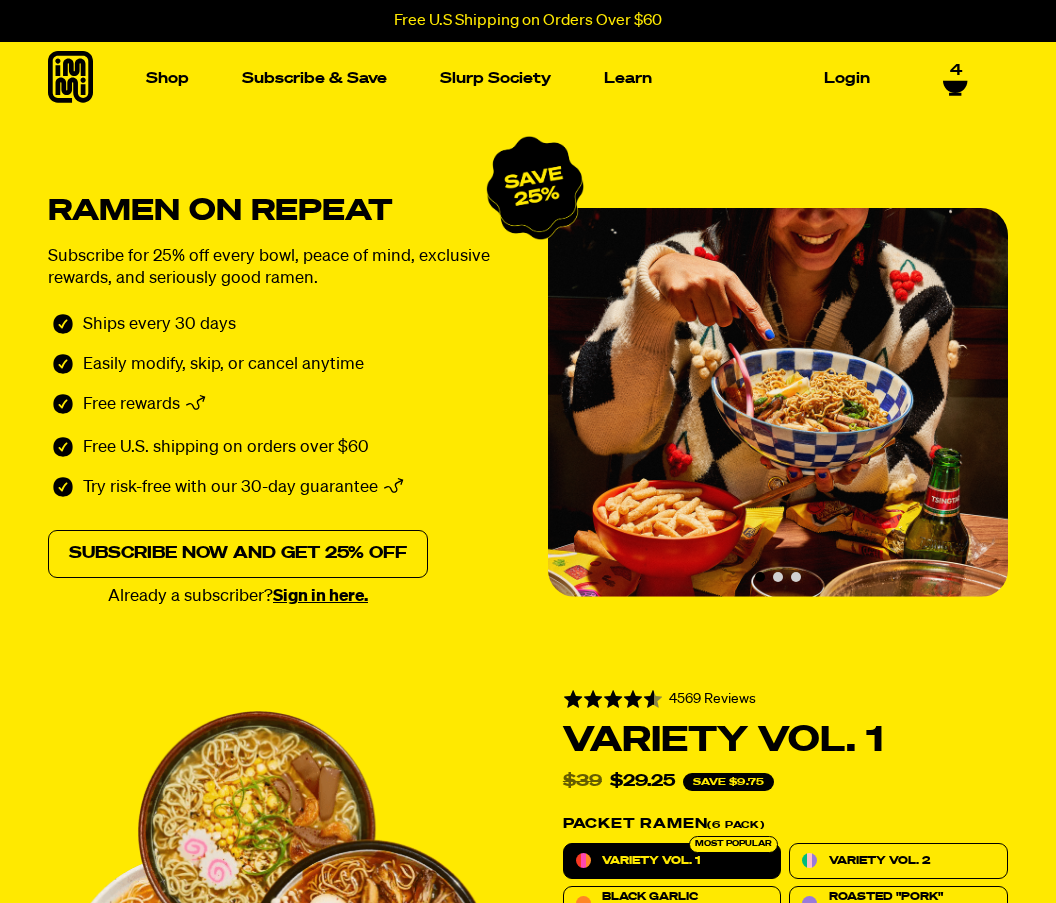 click on "Subscribe now and get 25% off" at bounding box center [238, 554] 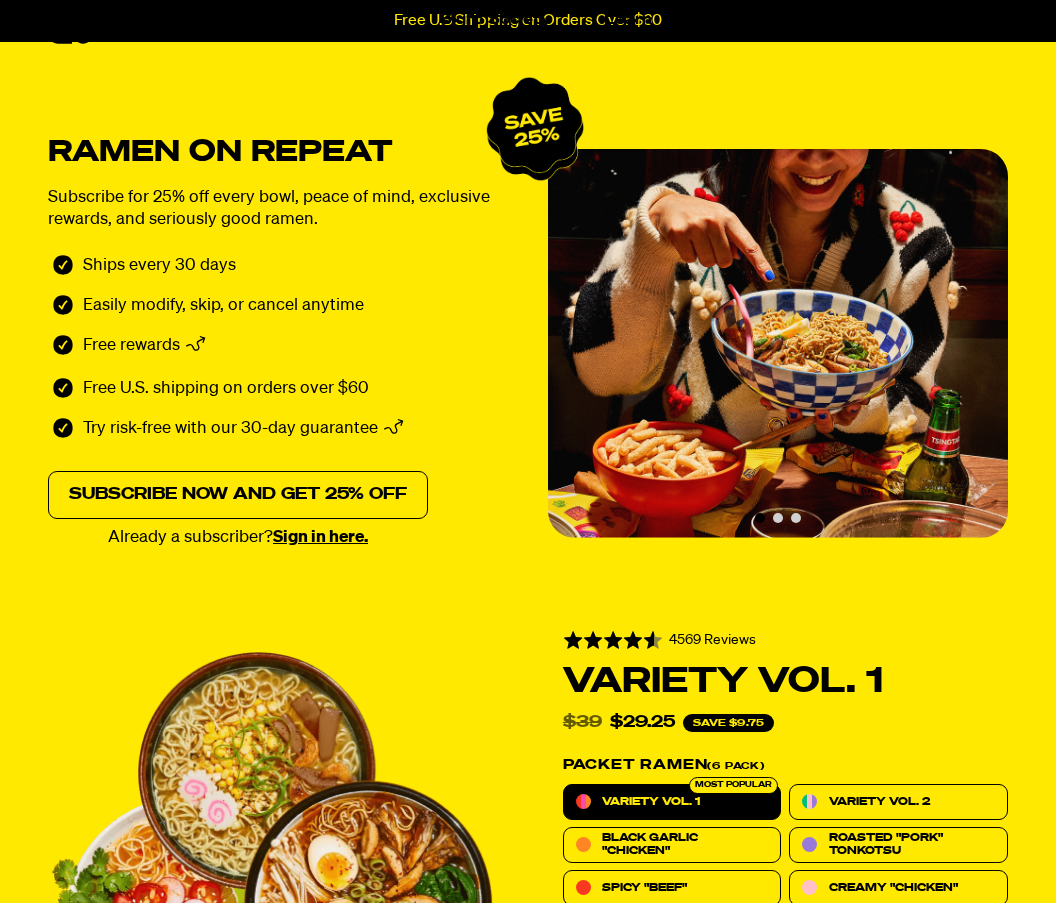 scroll, scrollTop: 152, scrollLeft: 0, axis: vertical 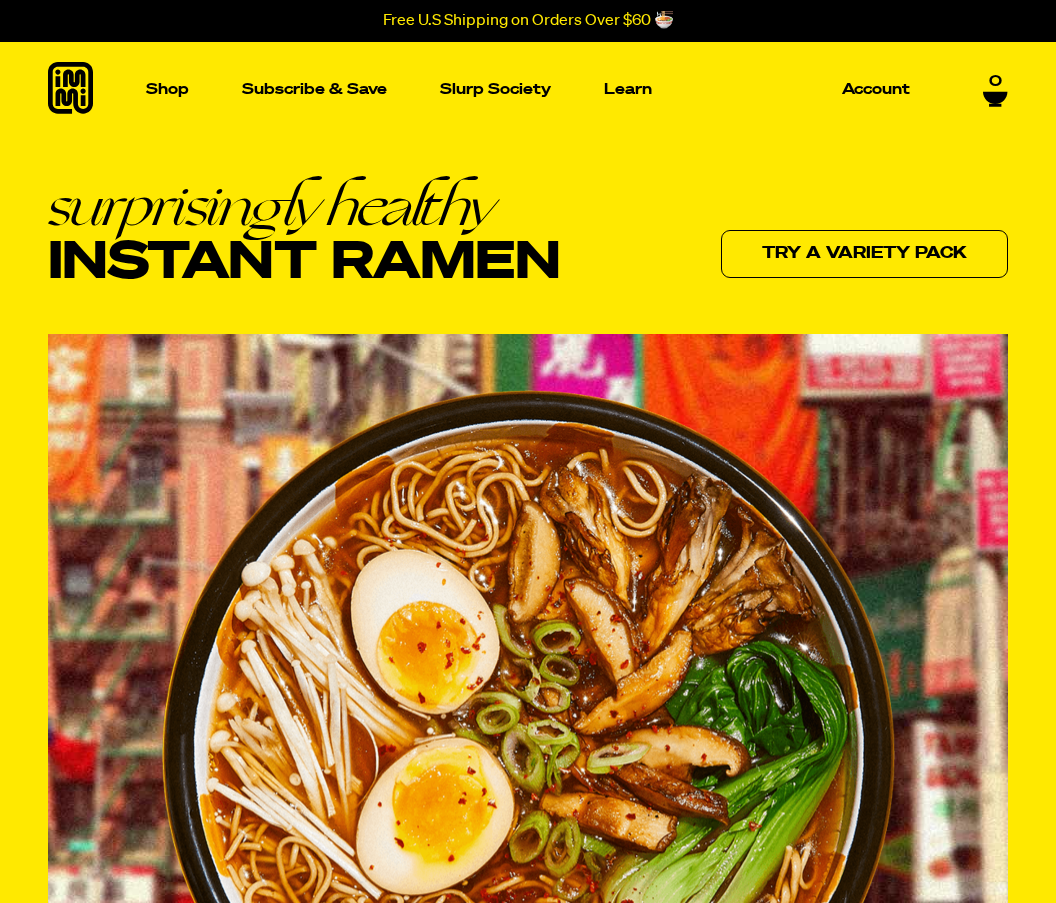 click 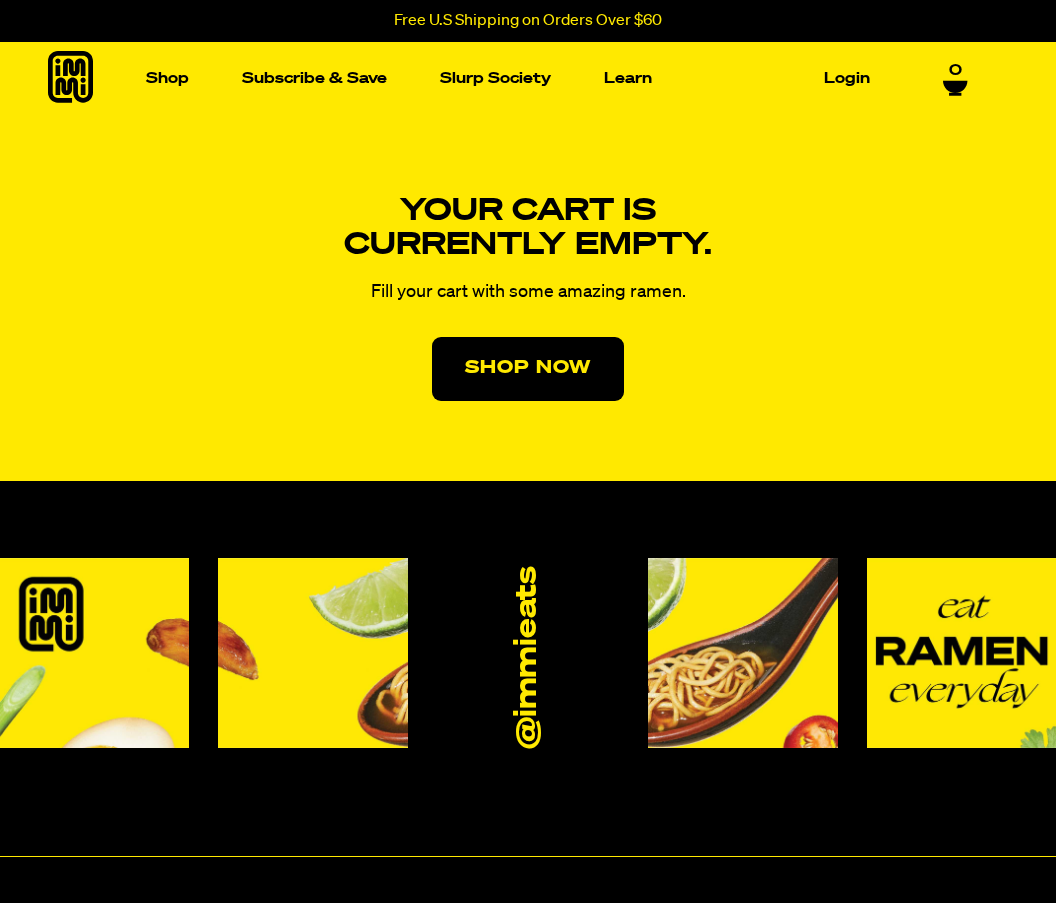 scroll, scrollTop: 0, scrollLeft: 0, axis: both 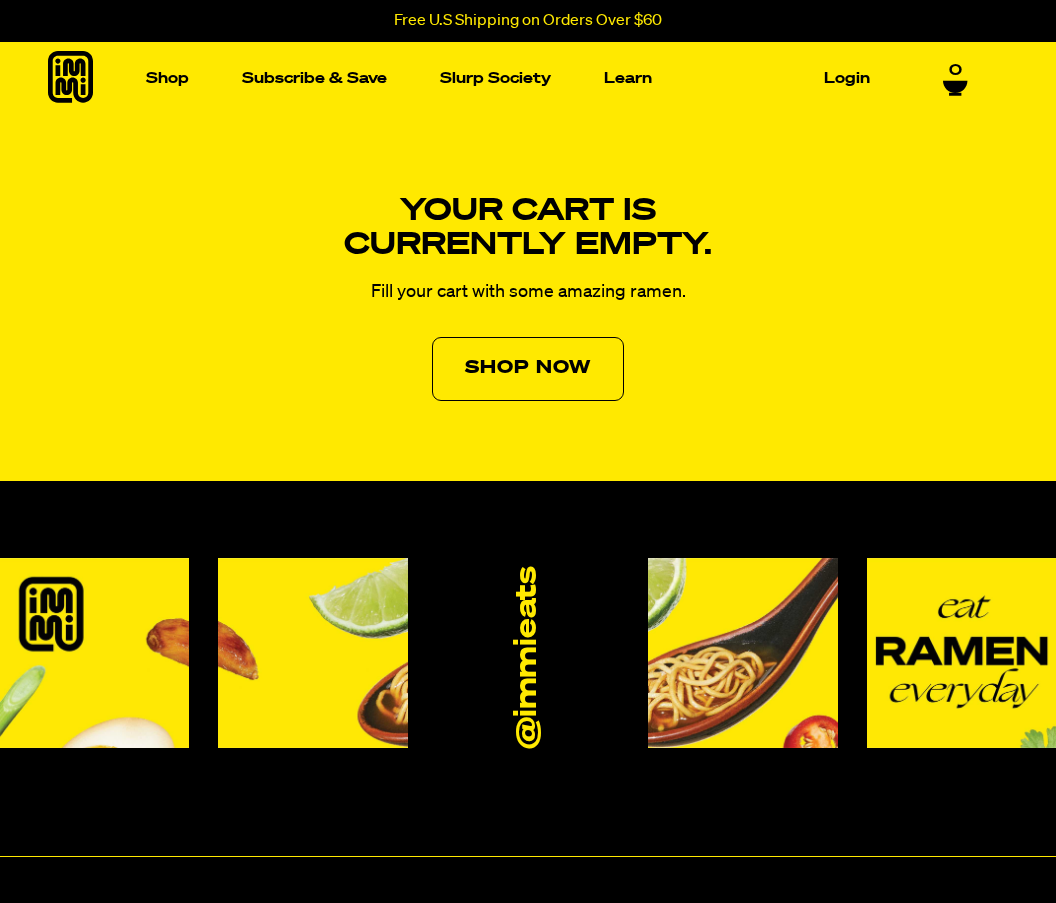 click on "Shop Now" at bounding box center (528, 369) 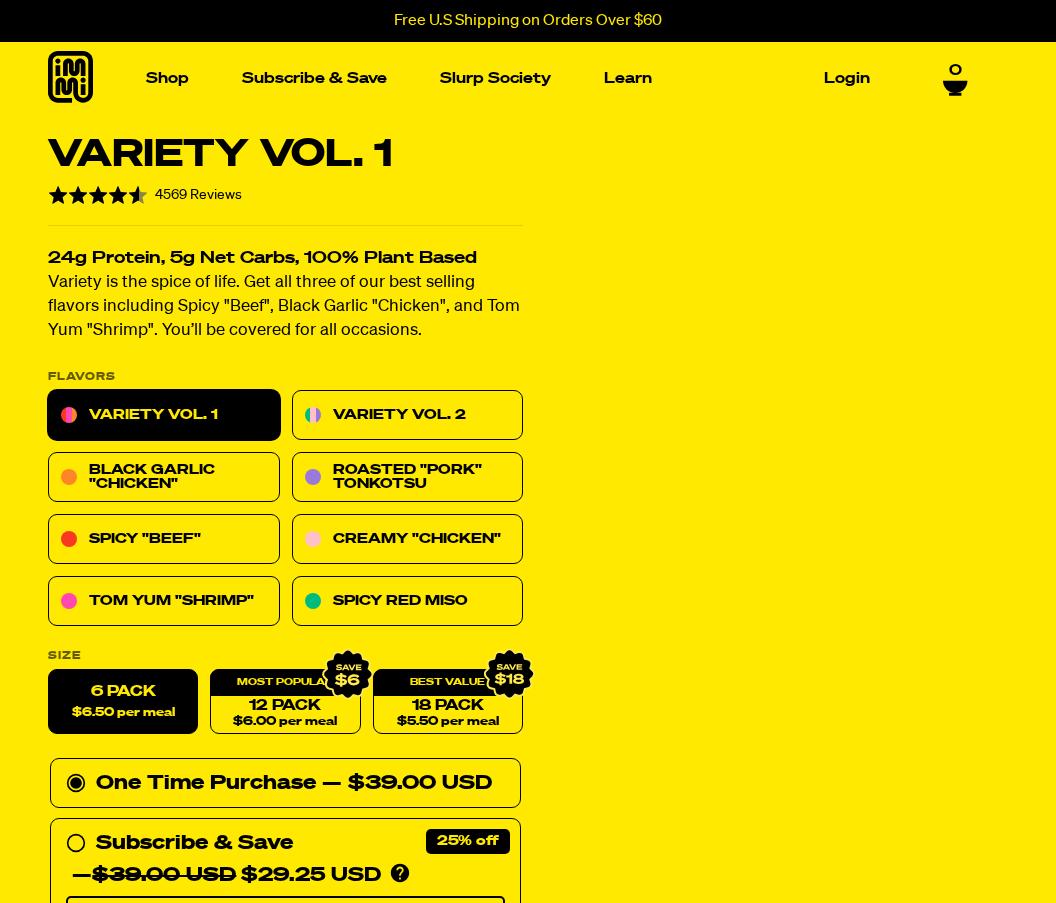 scroll, scrollTop: 0, scrollLeft: 0, axis: both 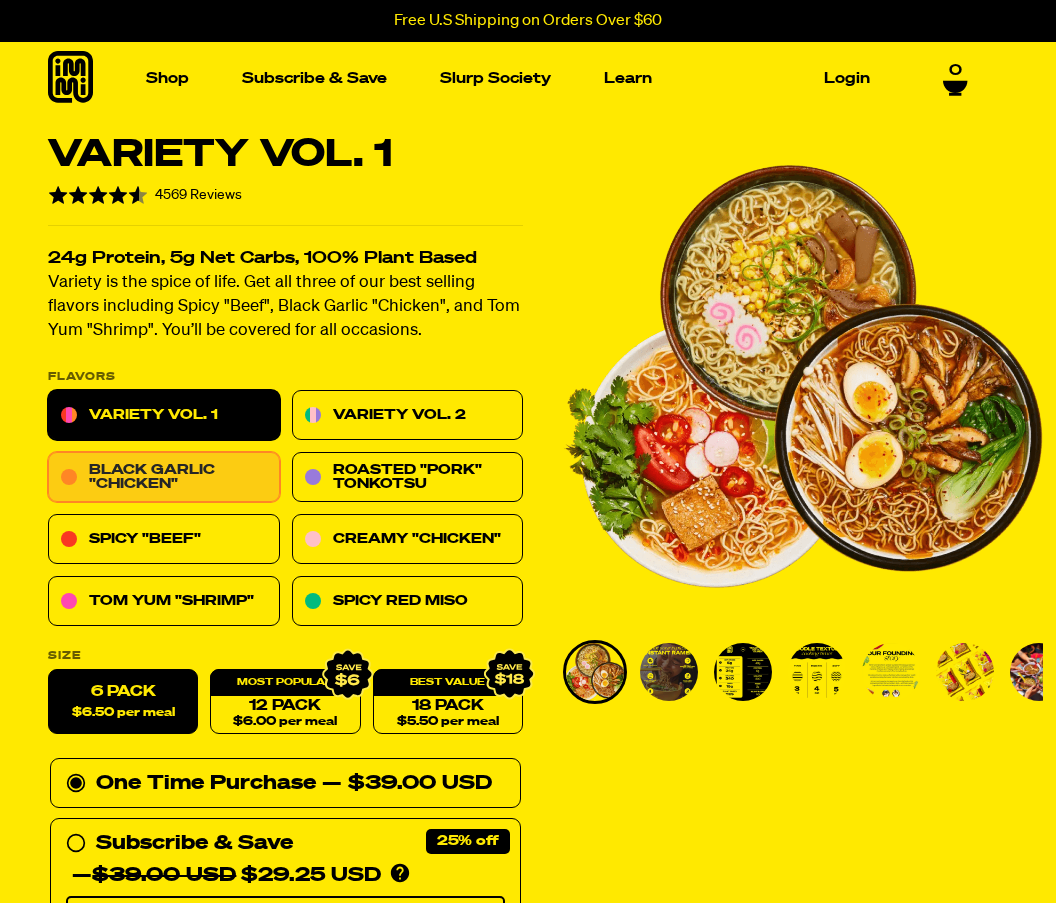 click on "Black Garlic "Chicken"" at bounding box center (164, 478) 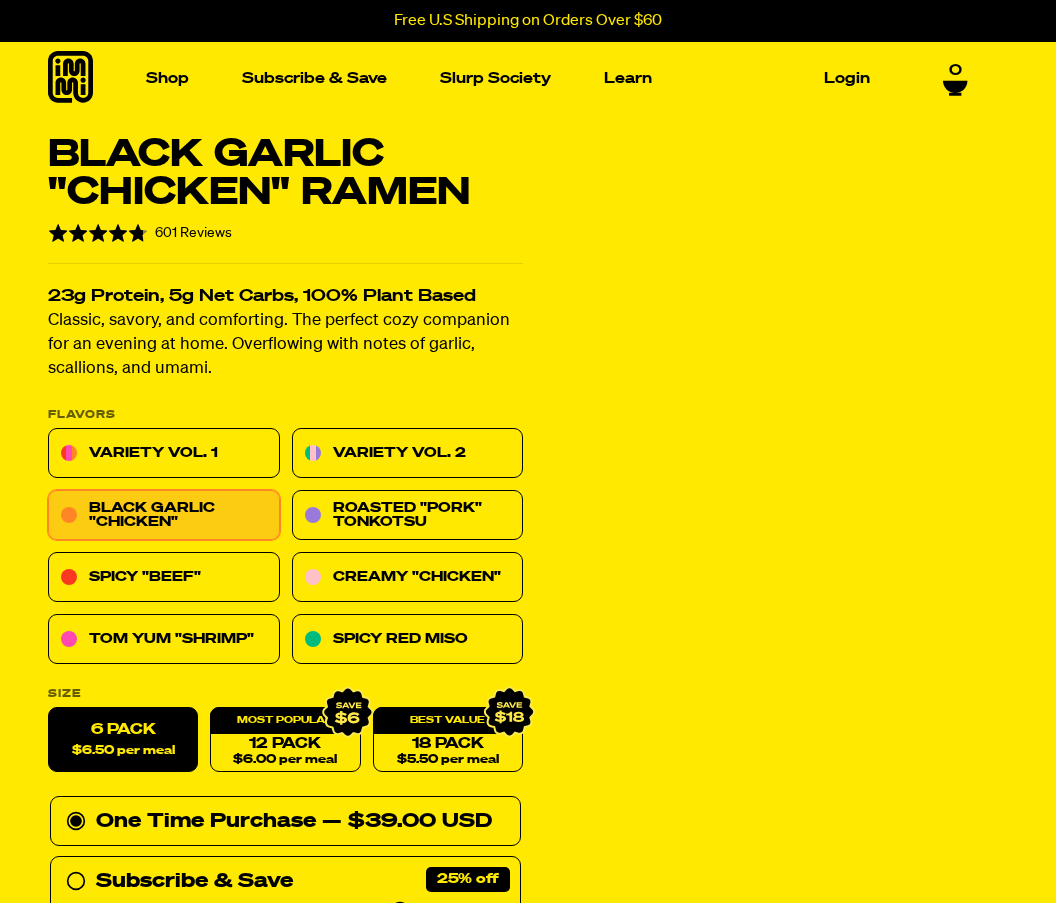 scroll, scrollTop: 0, scrollLeft: 0, axis: both 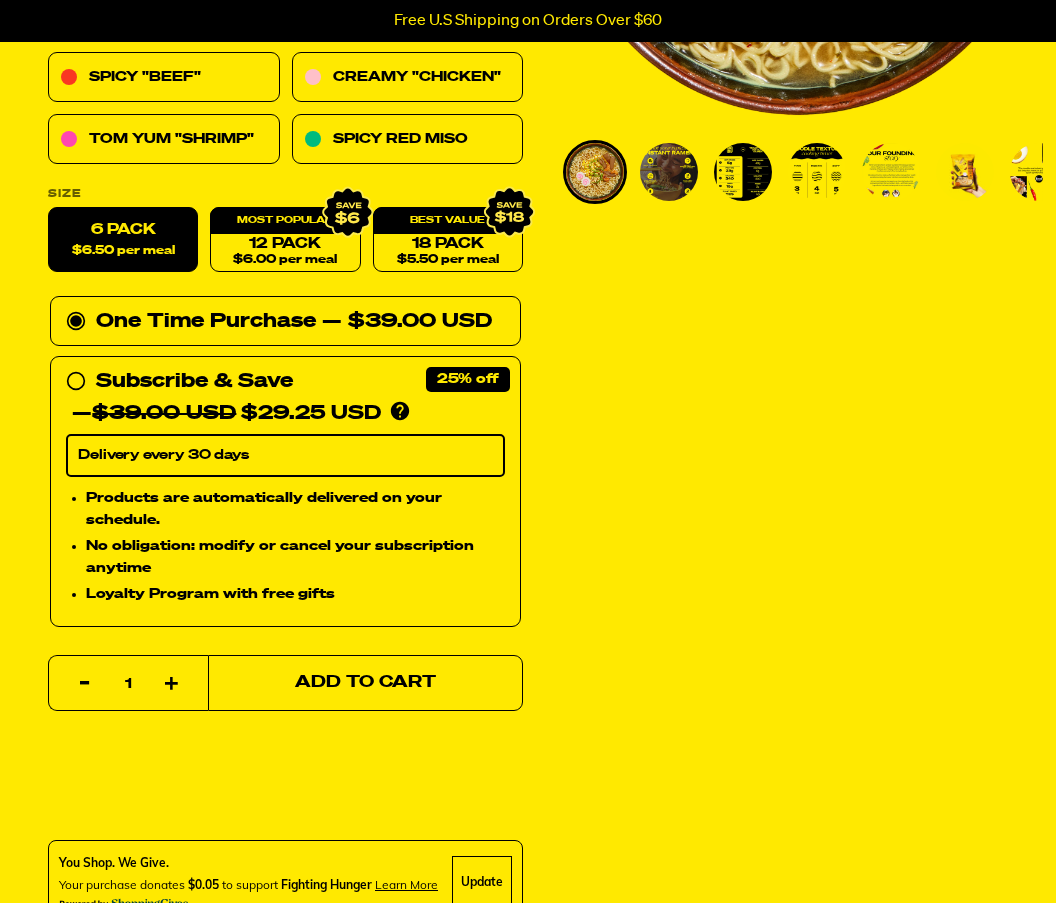 click on "Add to Cart" at bounding box center [365, 683] 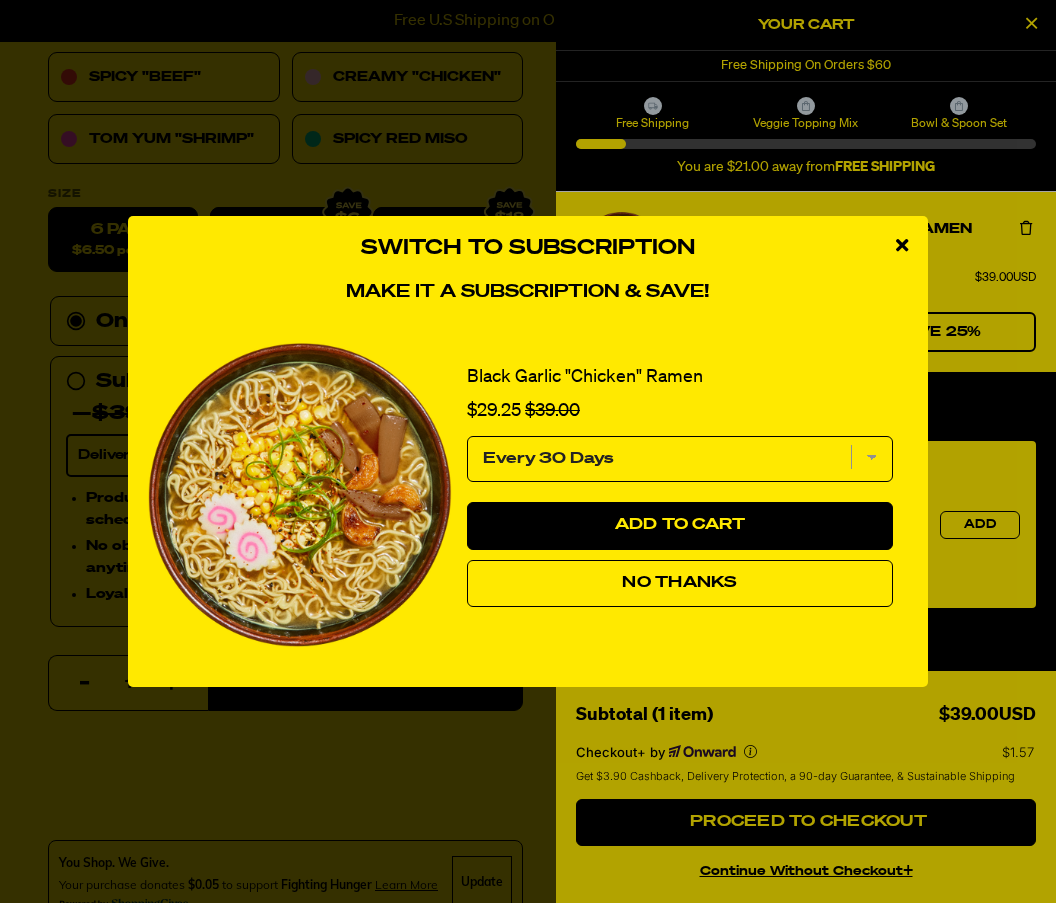 click at bounding box center (902, 246) 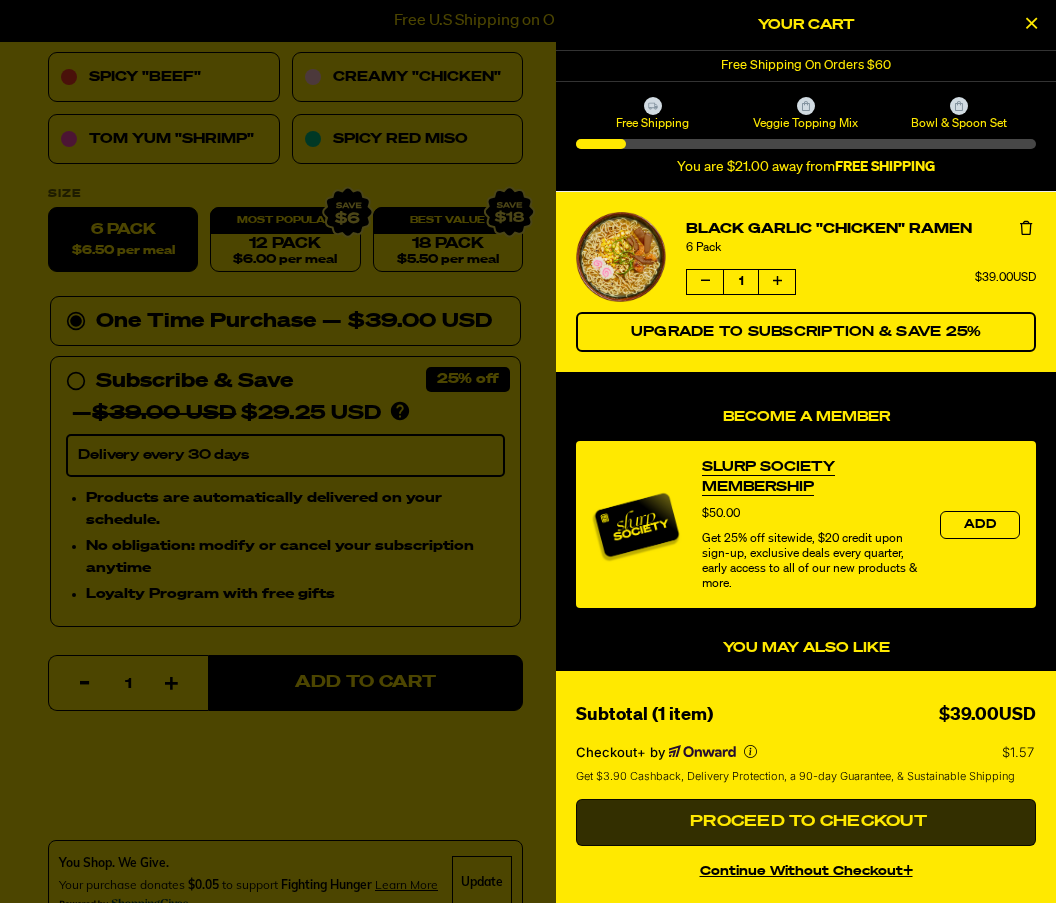 click on "Proceed to Checkout" at bounding box center (806, 822) 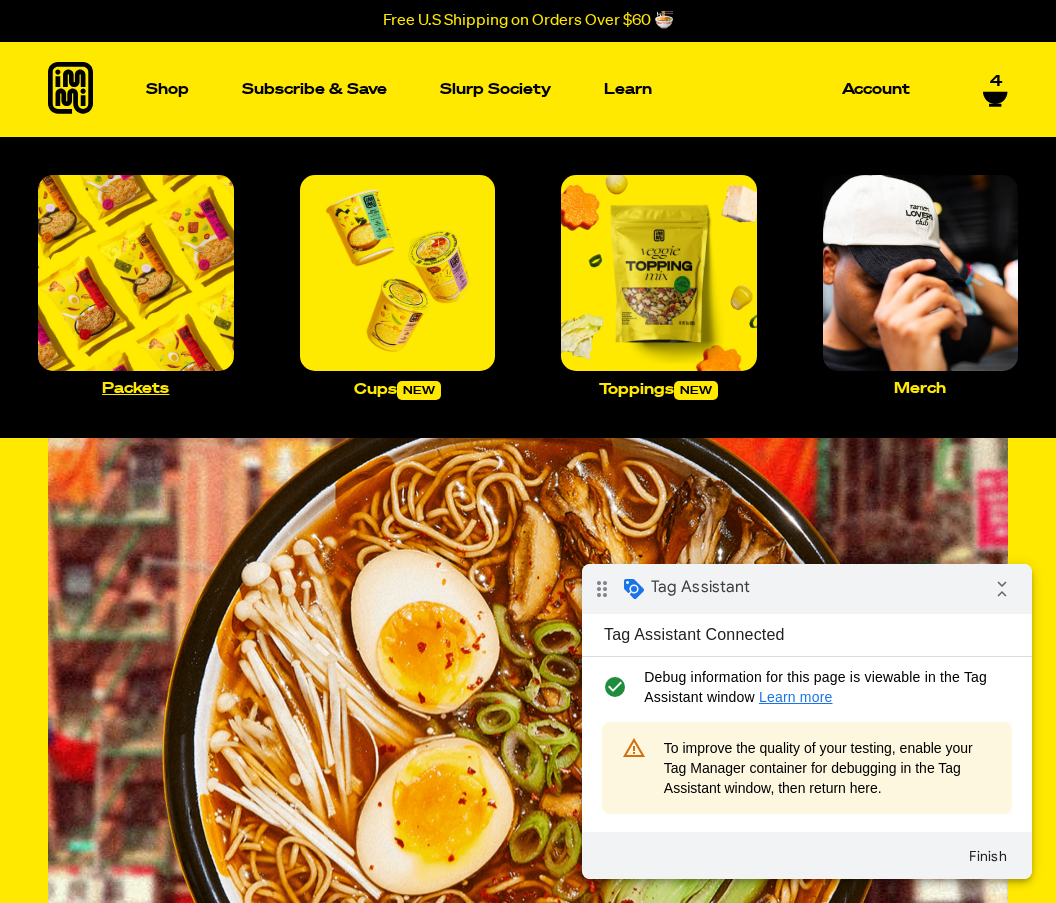 scroll, scrollTop: 0, scrollLeft: 0, axis: both 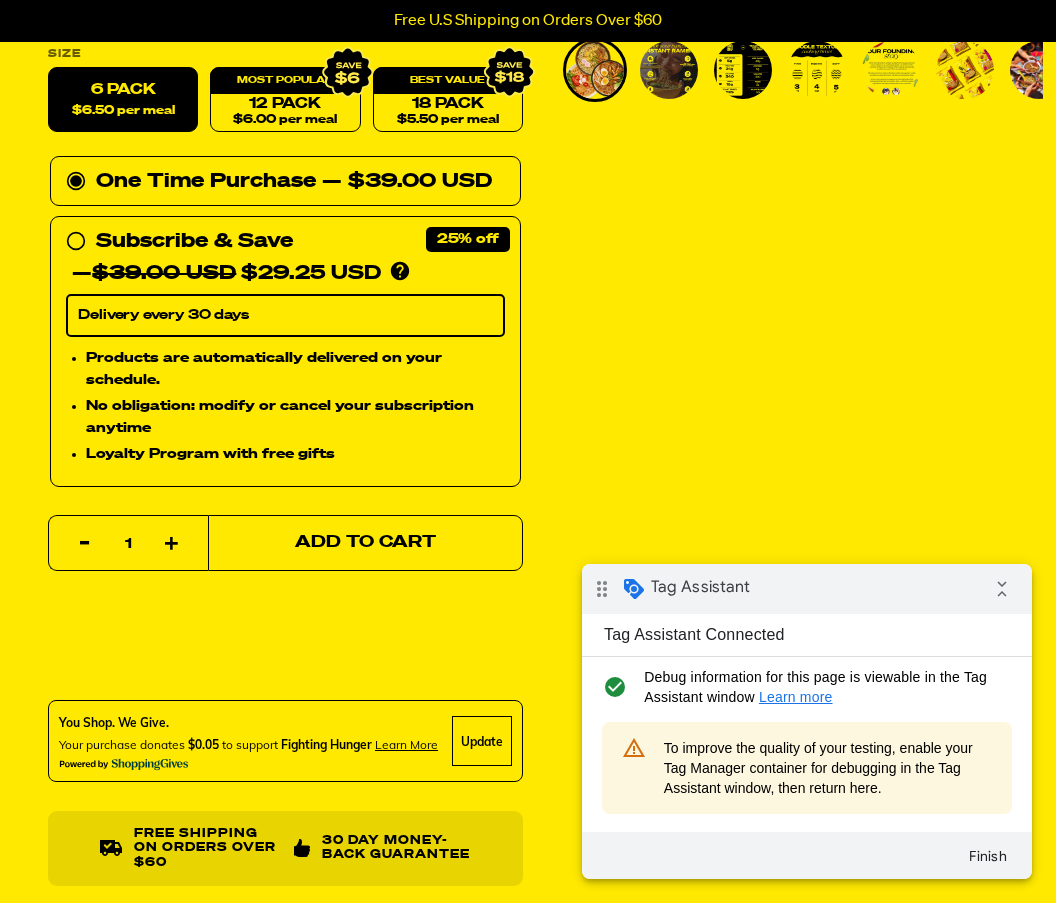 click on "Add to Cart" at bounding box center [365, 543] 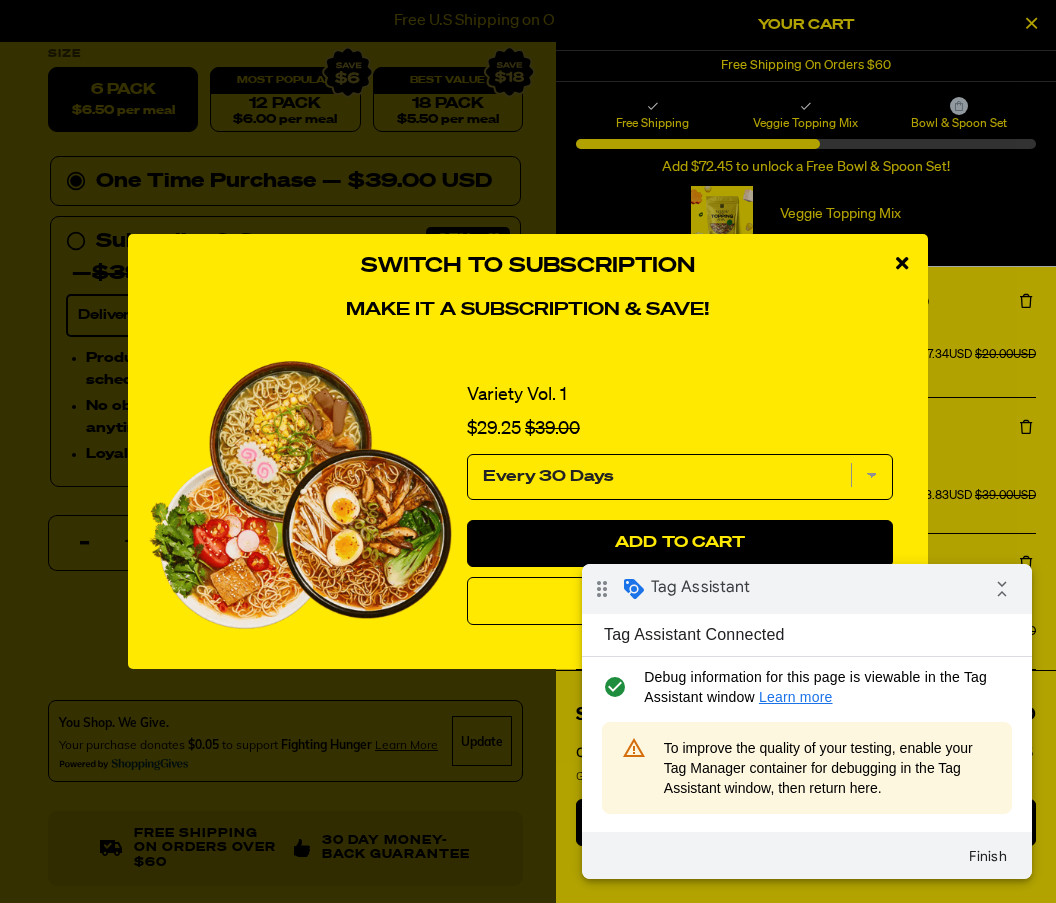 click at bounding box center (902, 263) 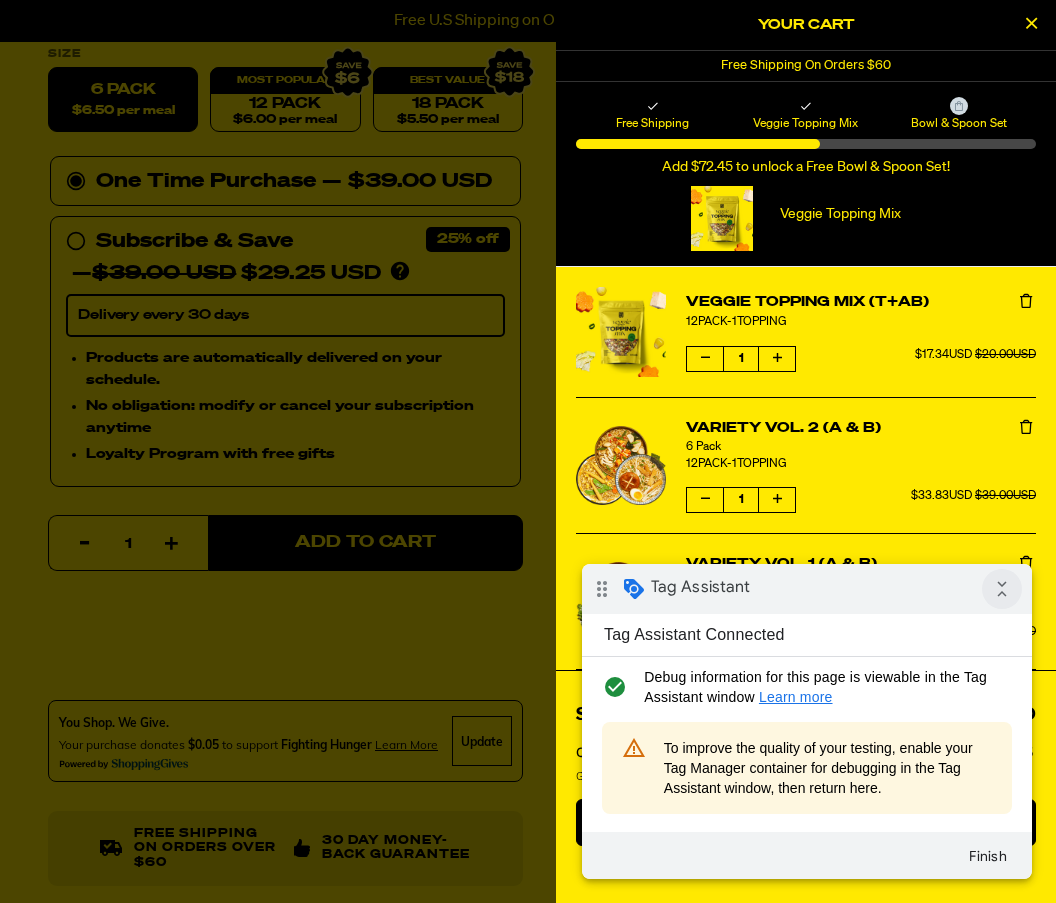 click on "collapse_all" at bounding box center [1002, 589] 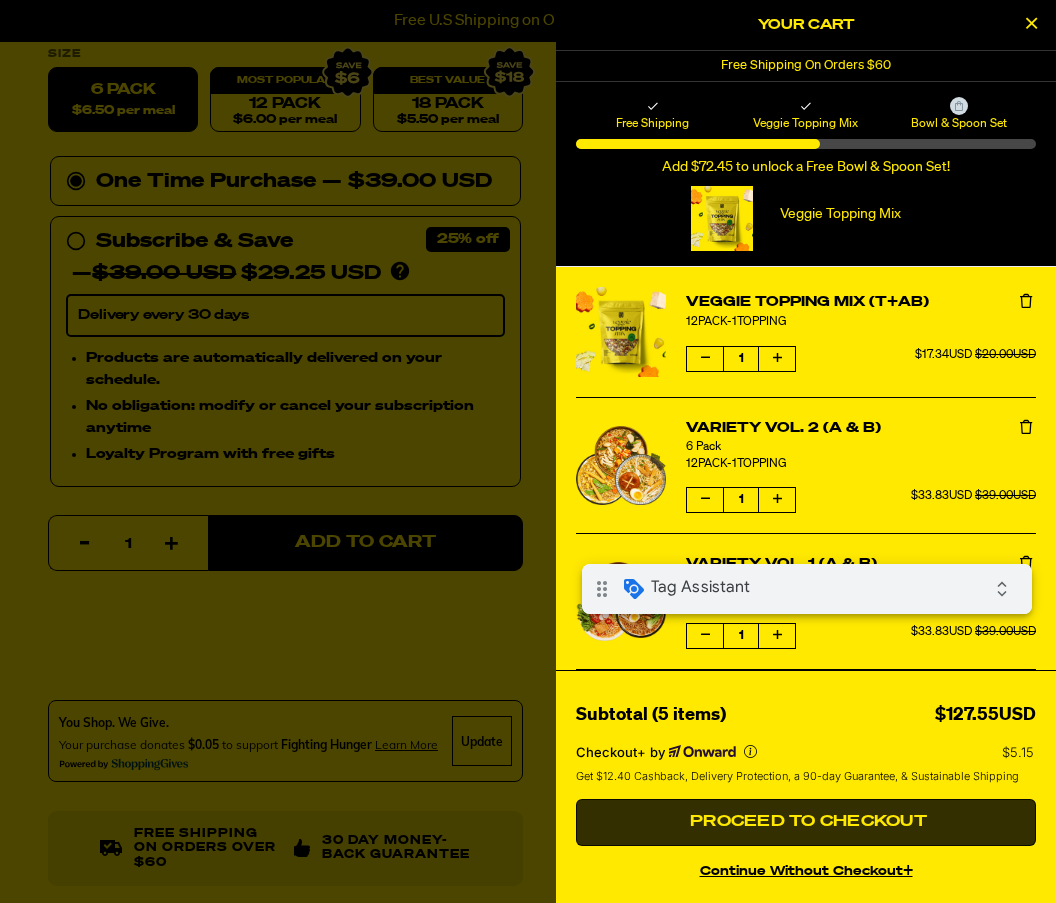 click on "Proceed to Checkout" at bounding box center [806, 823] 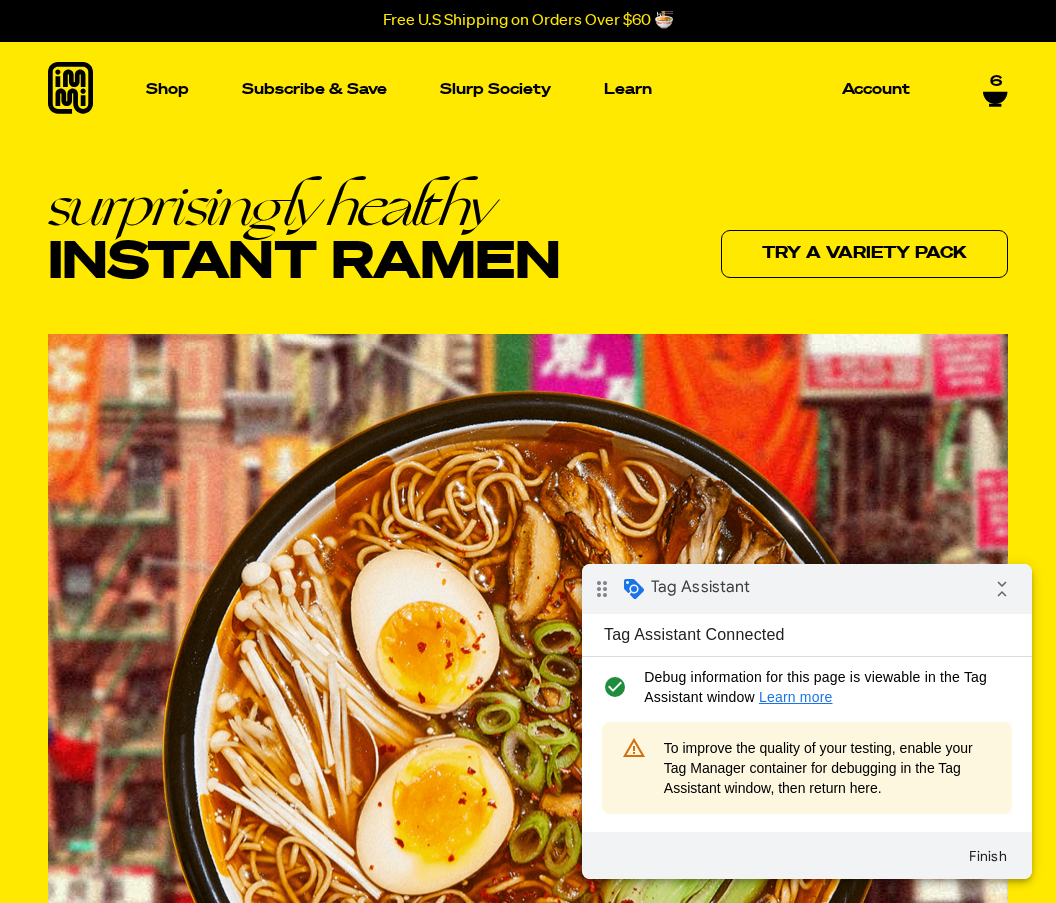 scroll, scrollTop: 0, scrollLeft: 0, axis: both 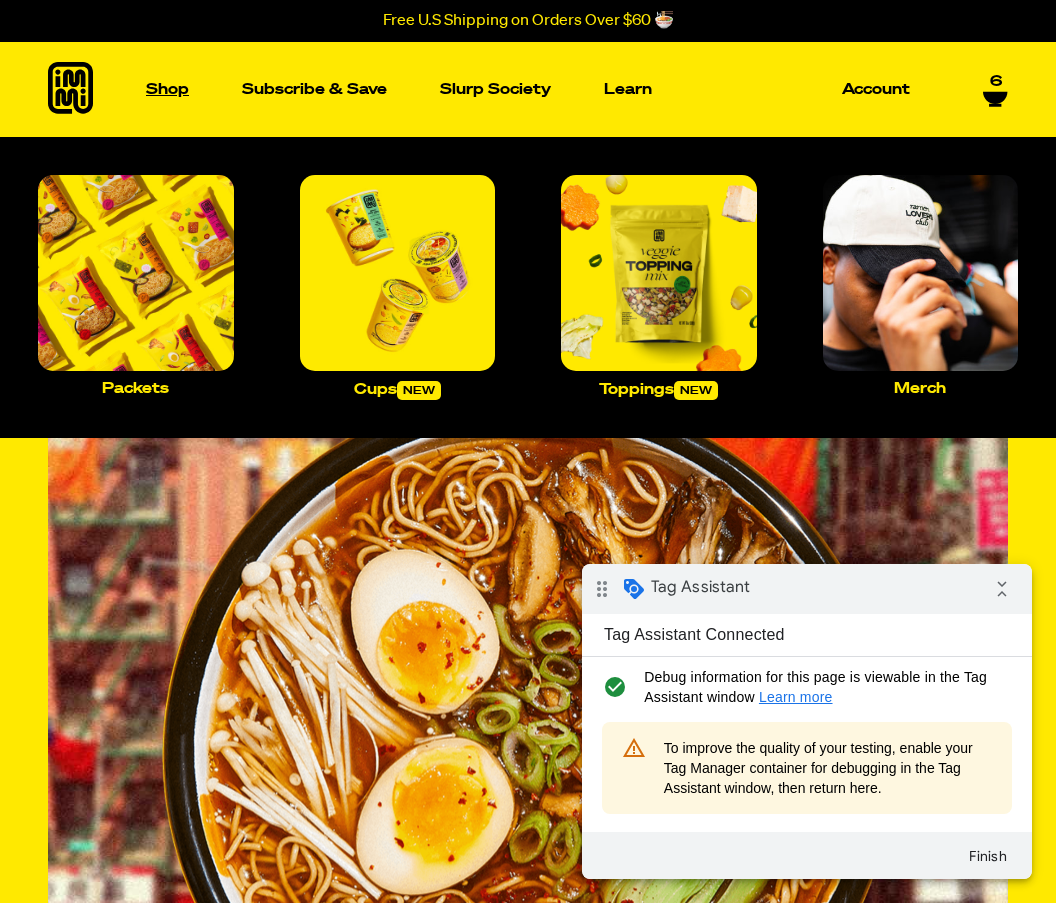 click on "Shop" at bounding box center (167, 89) 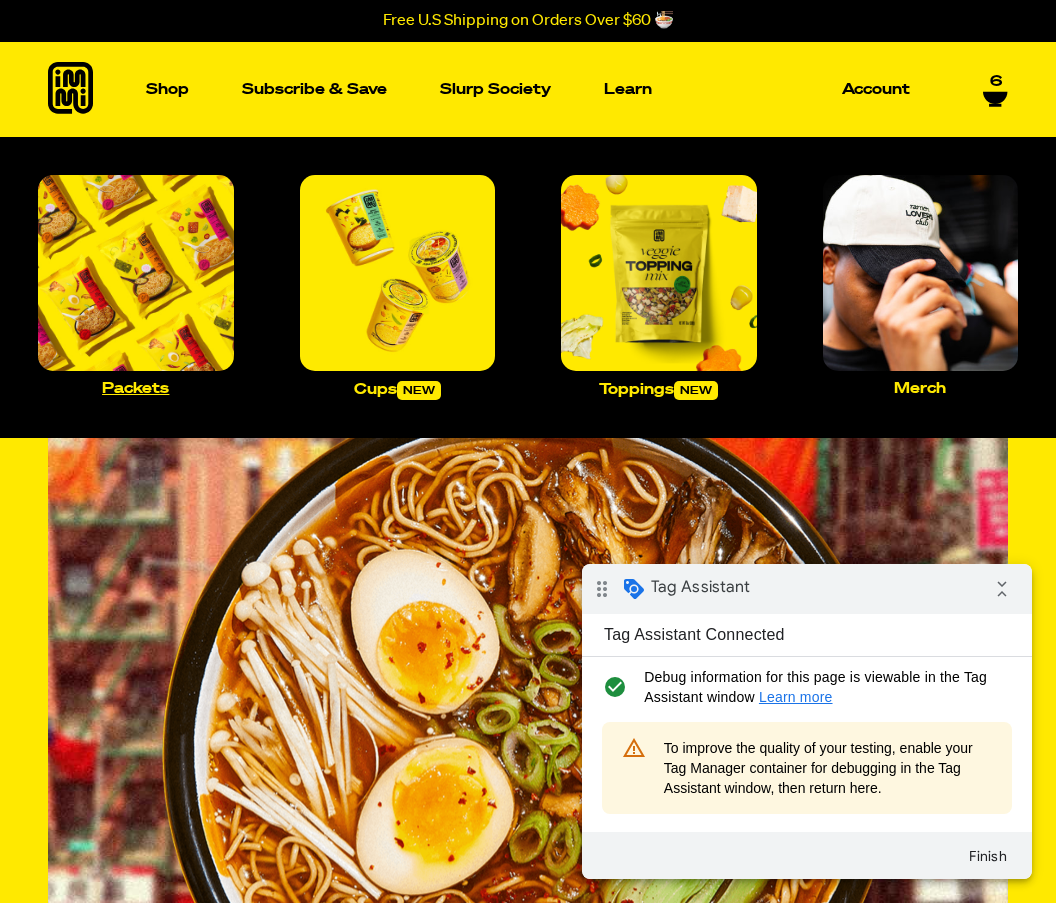 click at bounding box center (136, 273) 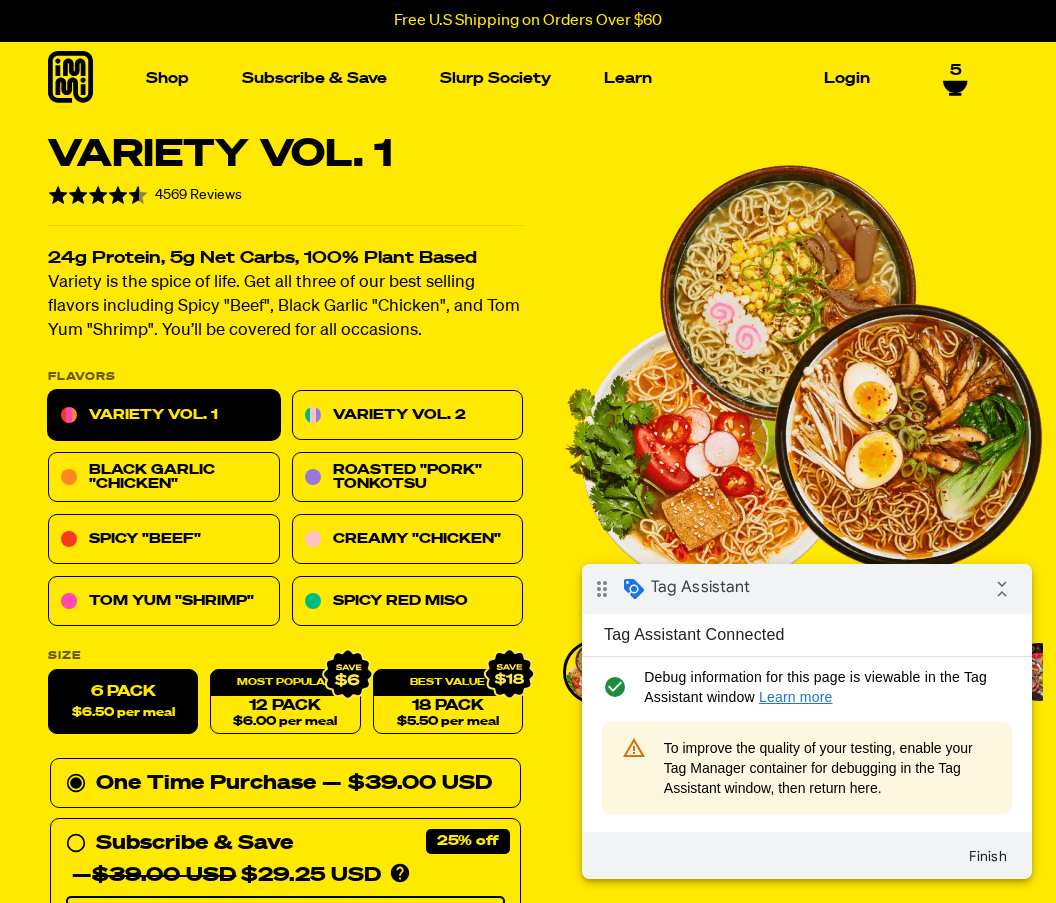 scroll, scrollTop: 0, scrollLeft: 0, axis: both 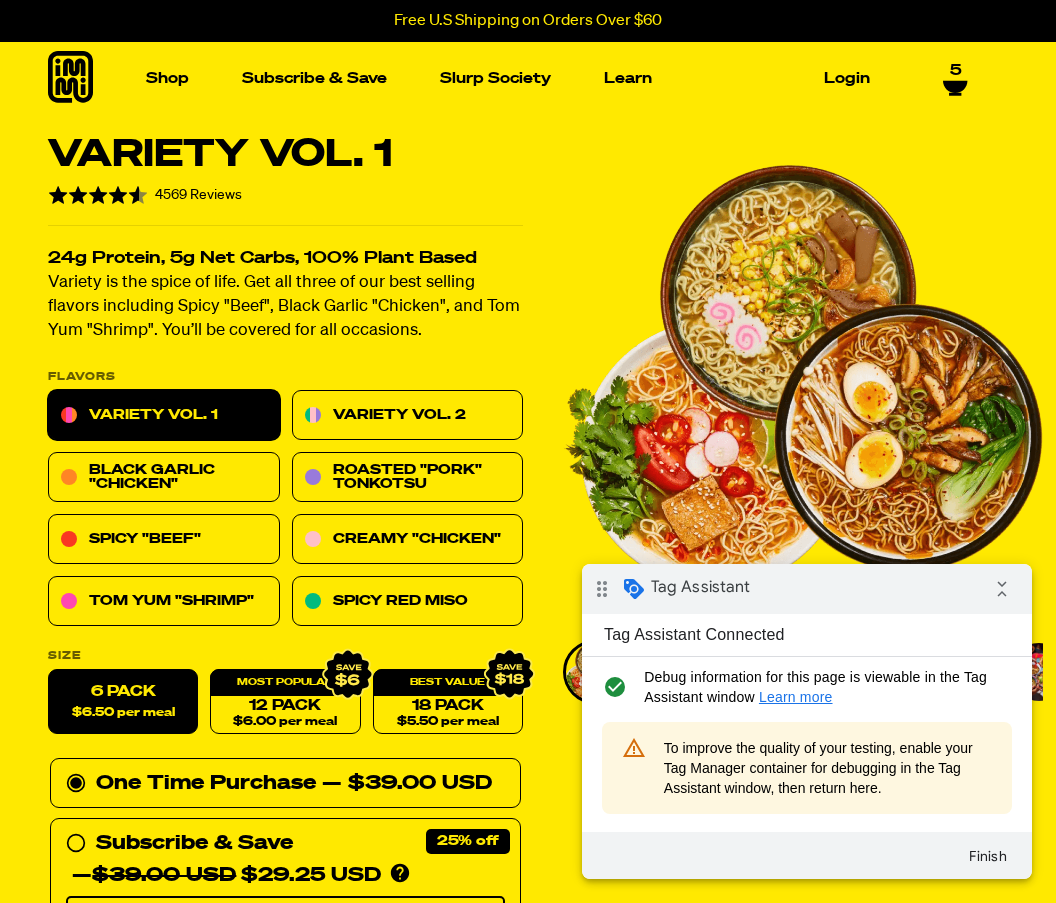 click at bounding box center [803, 376] 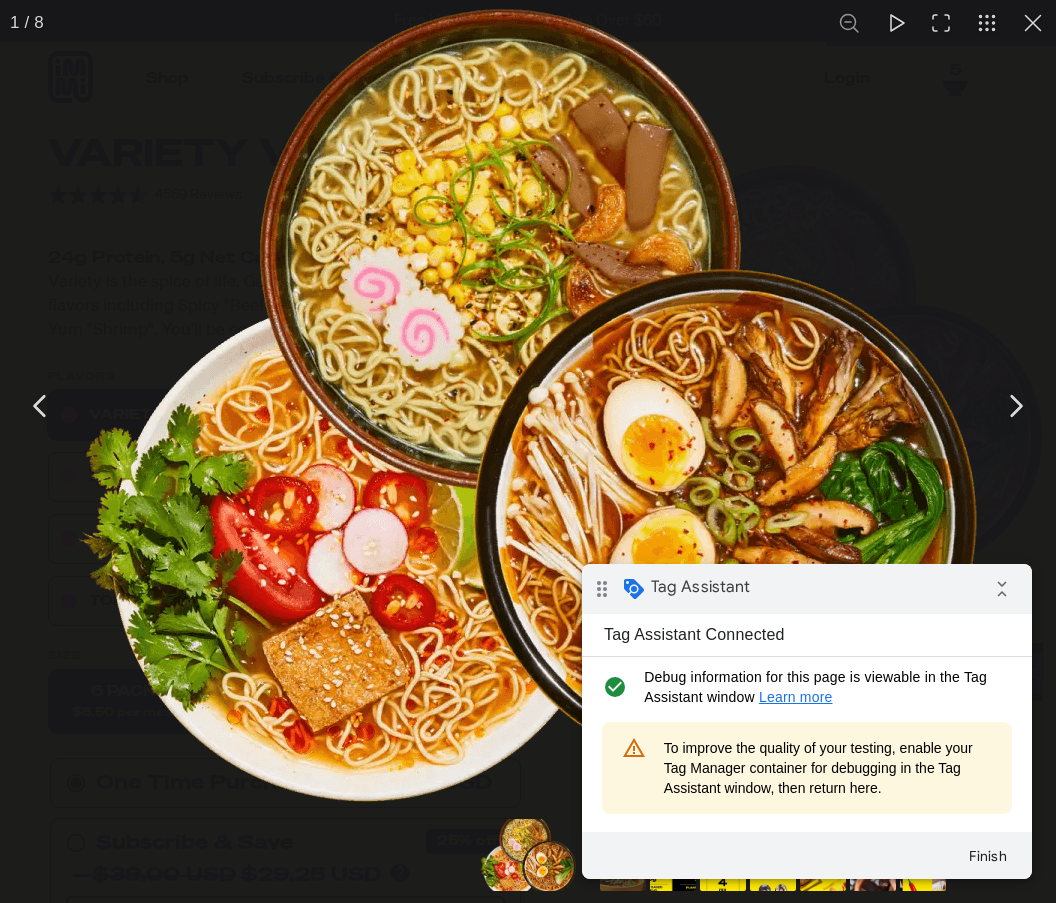 click at bounding box center [1033, 23] 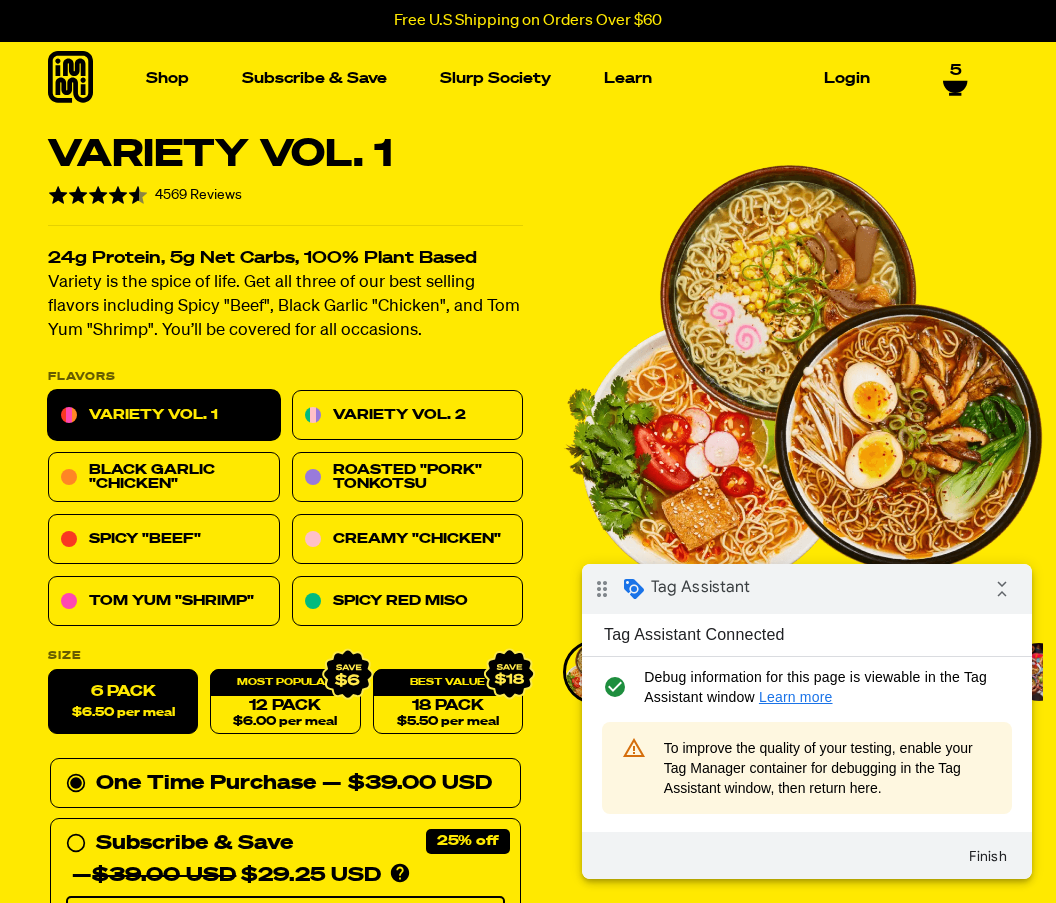 click 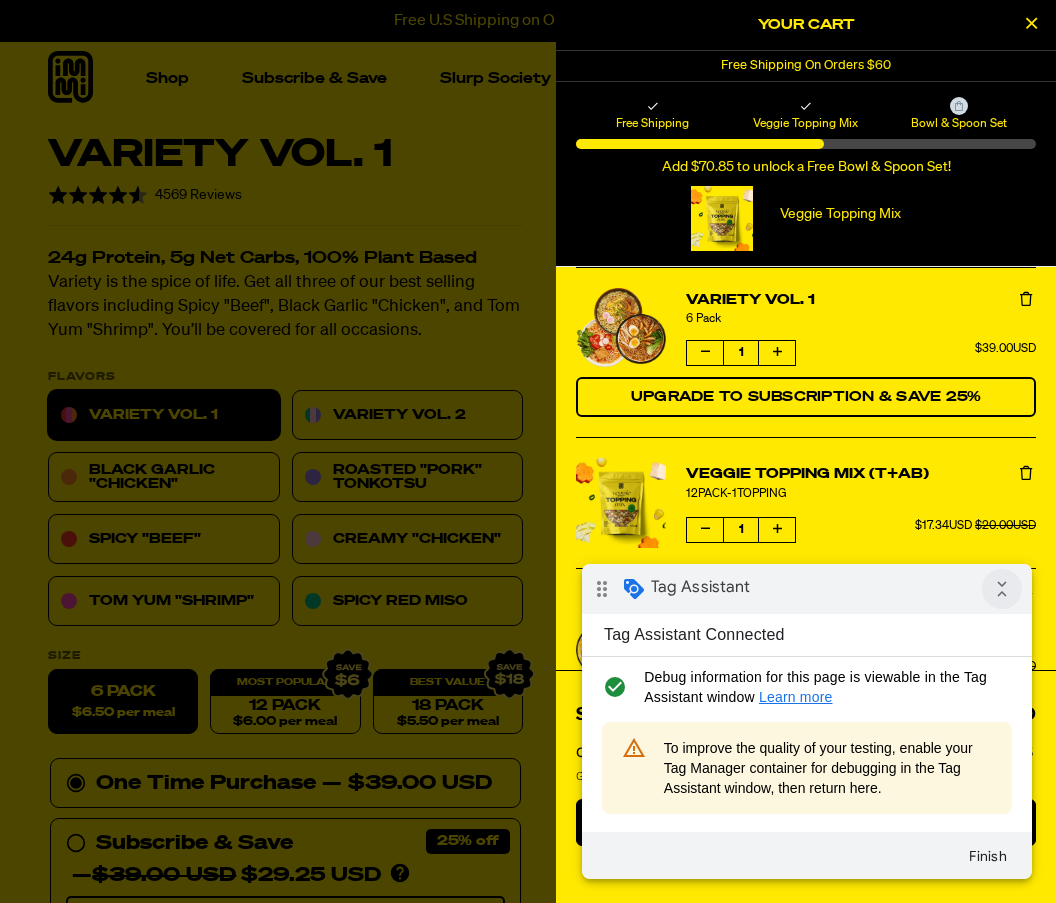 click on "collapse_all" at bounding box center (1002, 589) 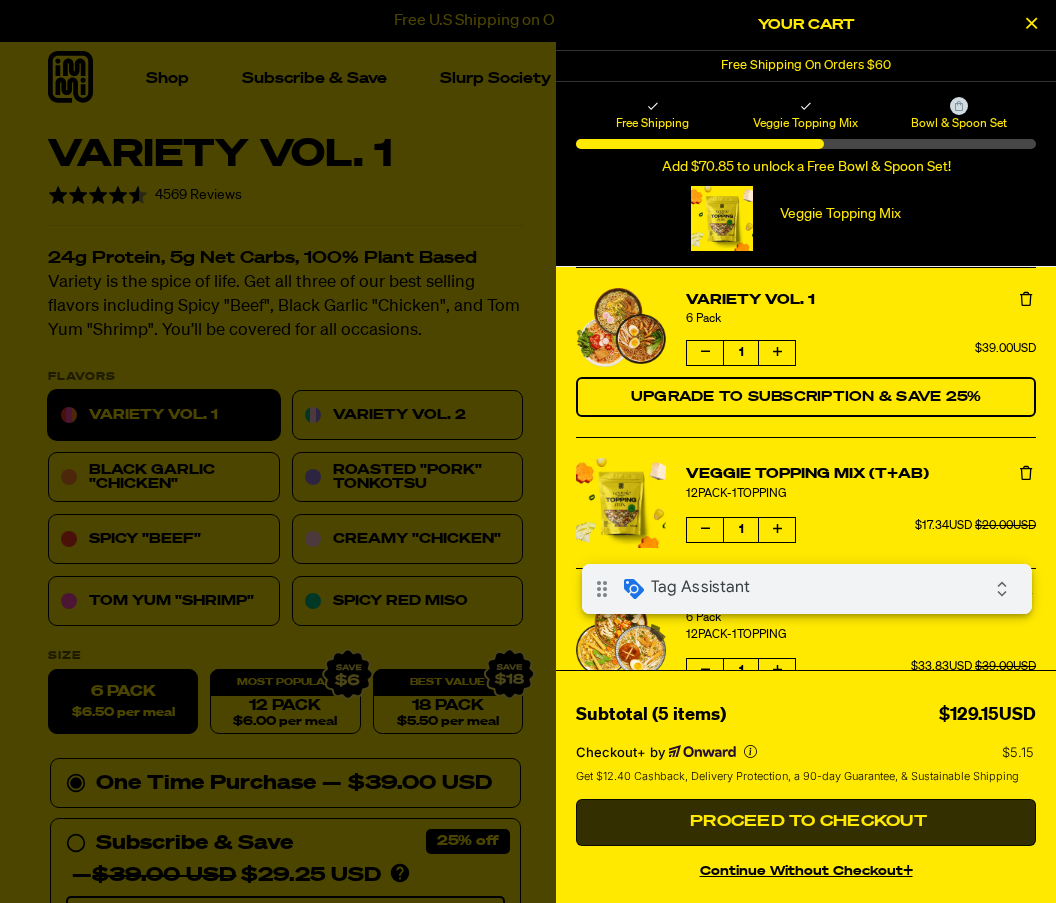 click on "Proceed to Checkout" at bounding box center [806, 822] 